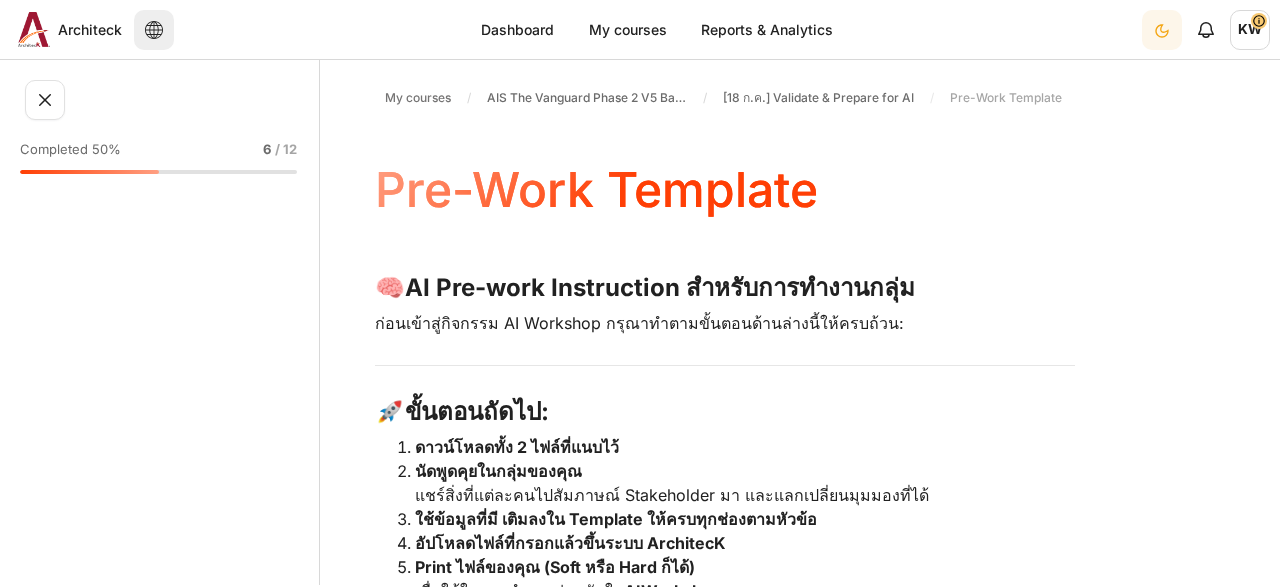 scroll, scrollTop: 0, scrollLeft: 0, axis: both 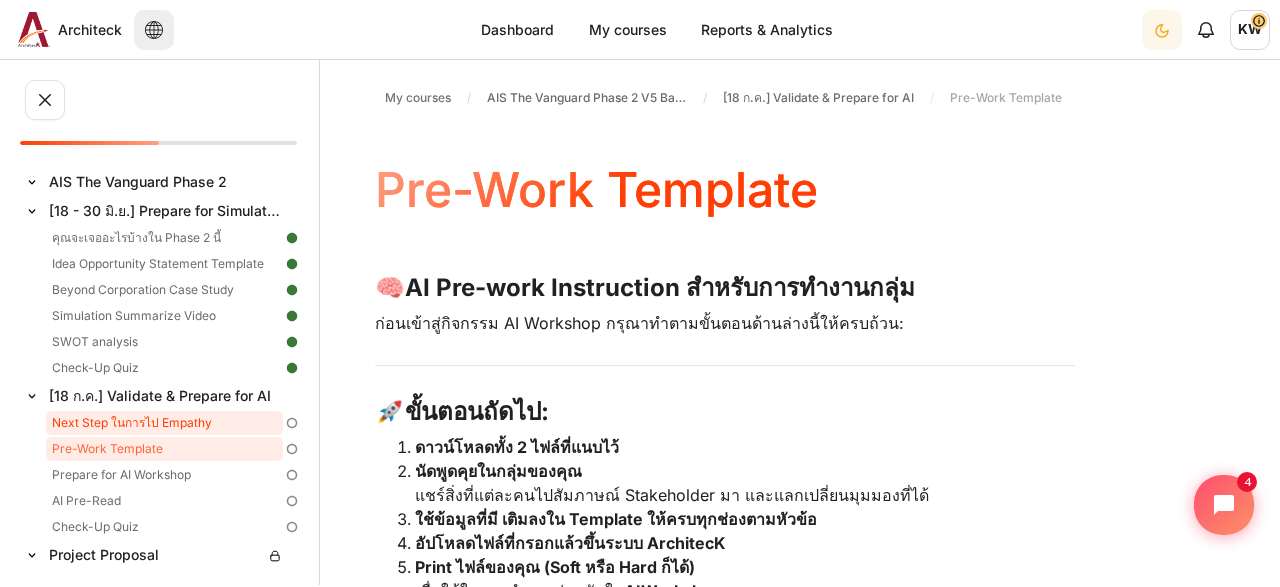 click on "Next Step ในการไป Empathy" at bounding box center (164, 423) 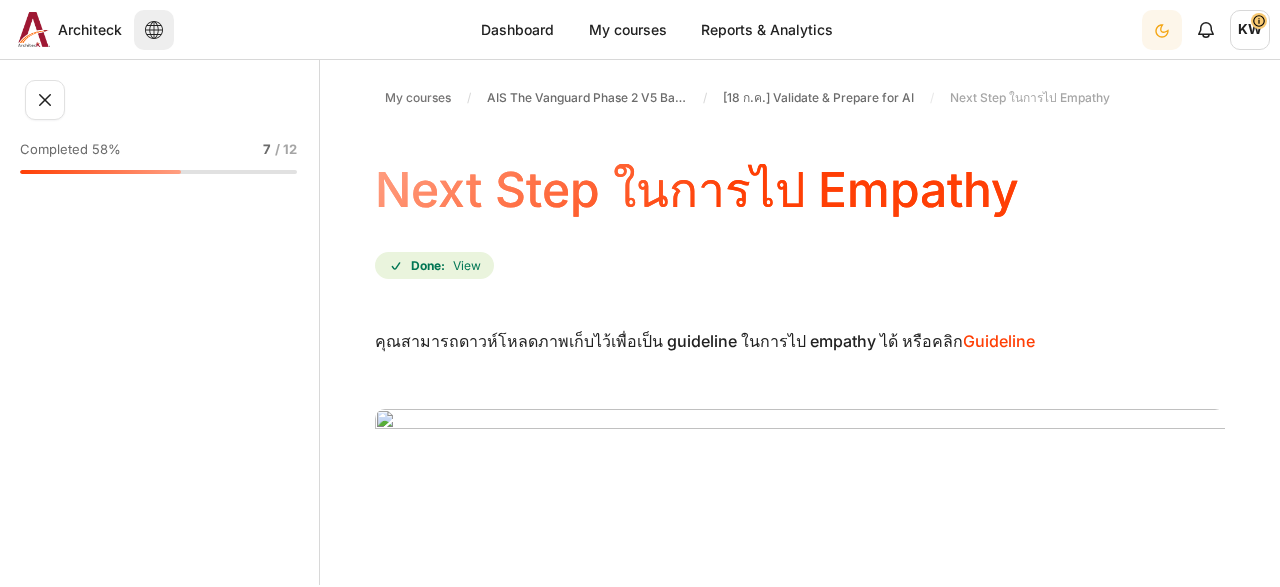 scroll, scrollTop: 0, scrollLeft: 0, axis: both 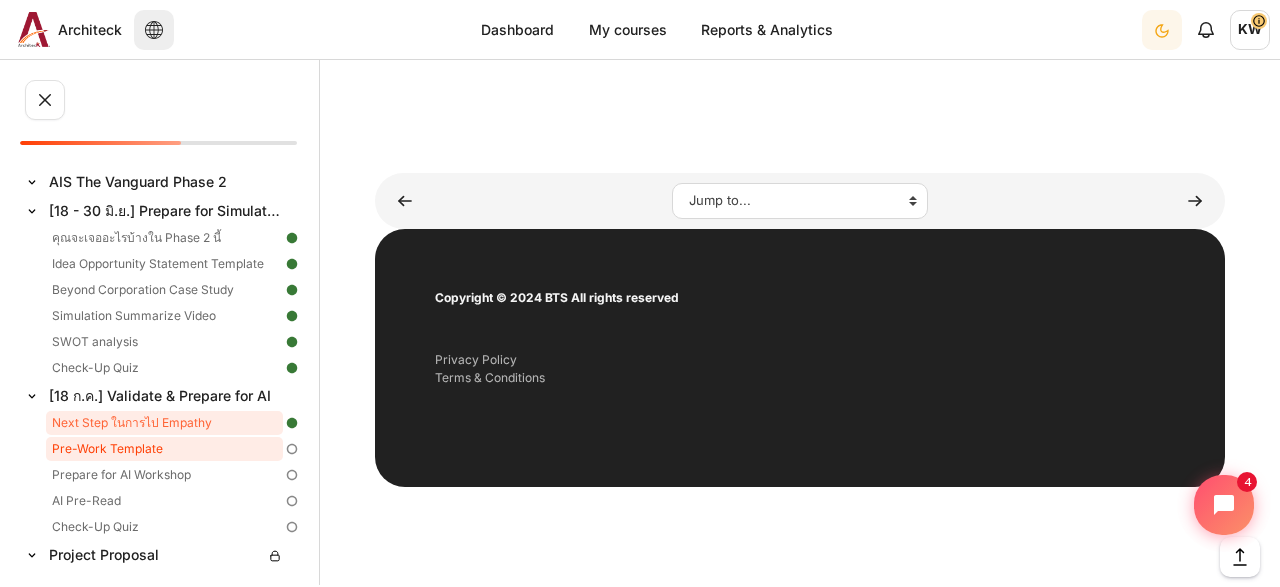 click on "Pre-Work Template" at bounding box center (164, 449) 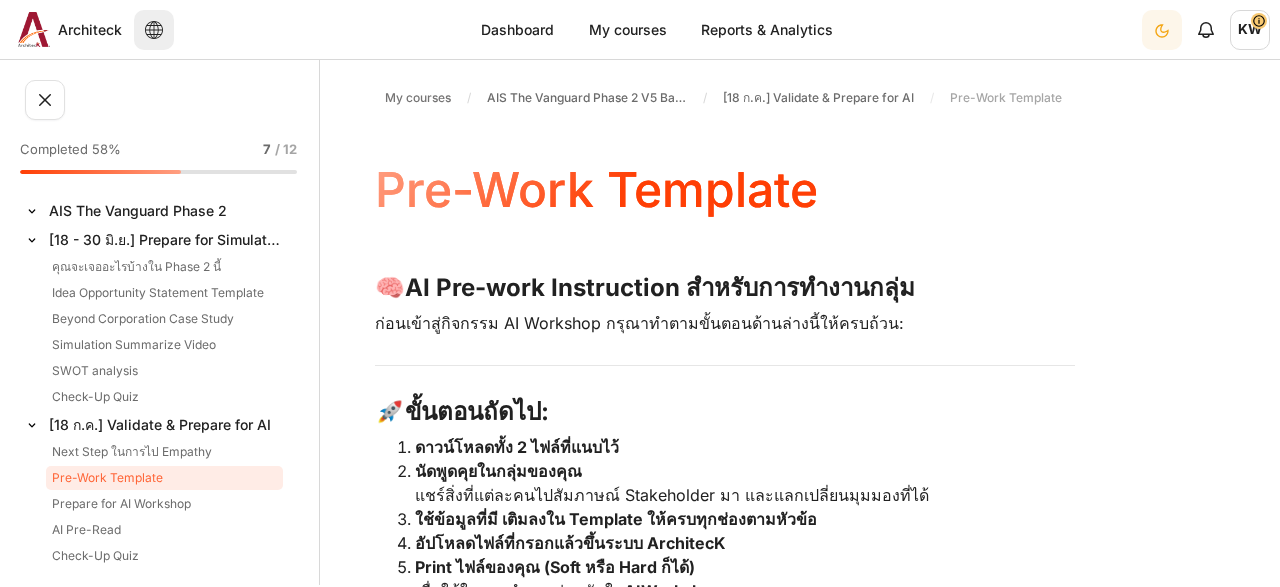scroll, scrollTop: 0, scrollLeft: 0, axis: both 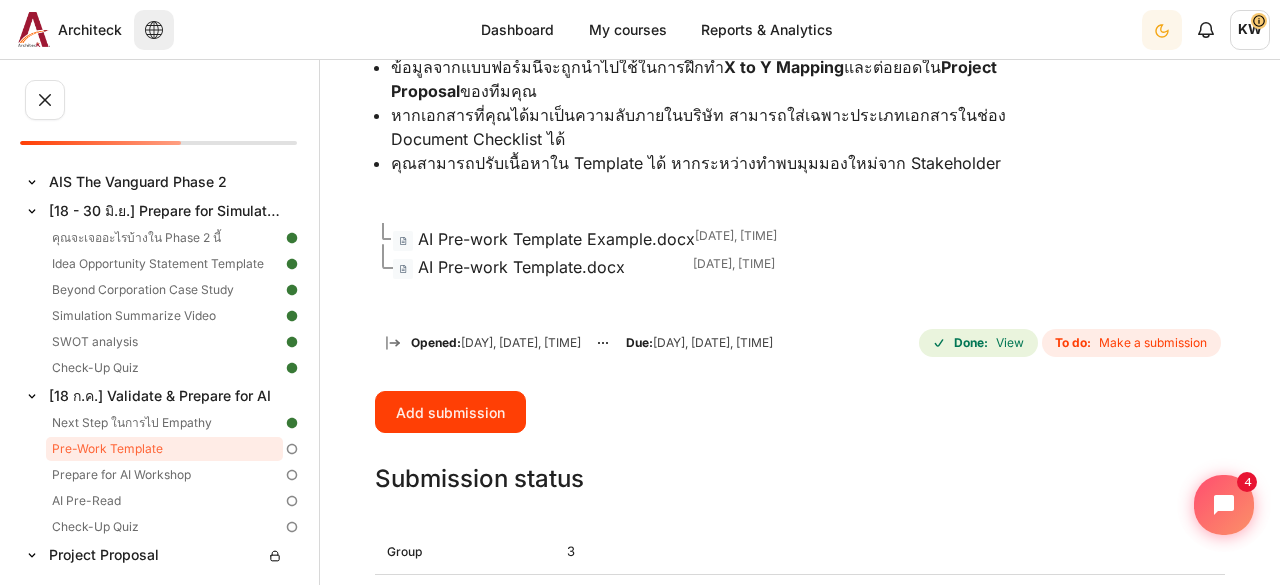 click on "AI Pre-work Template.docx" at bounding box center [521, 267] 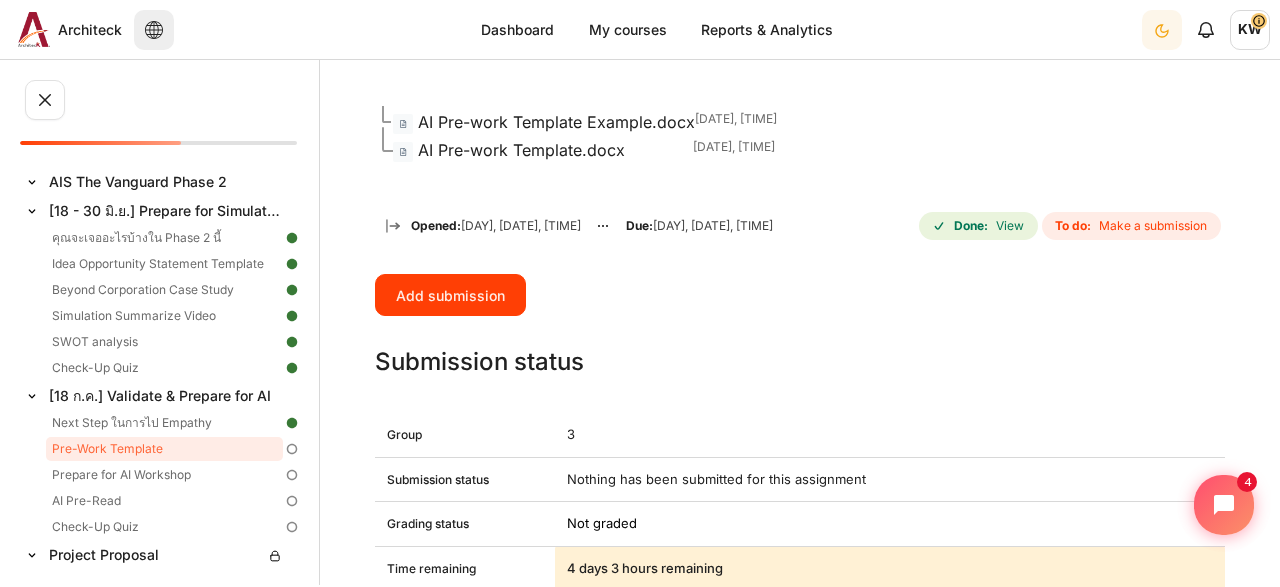 scroll, scrollTop: 805, scrollLeft: 0, axis: vertical 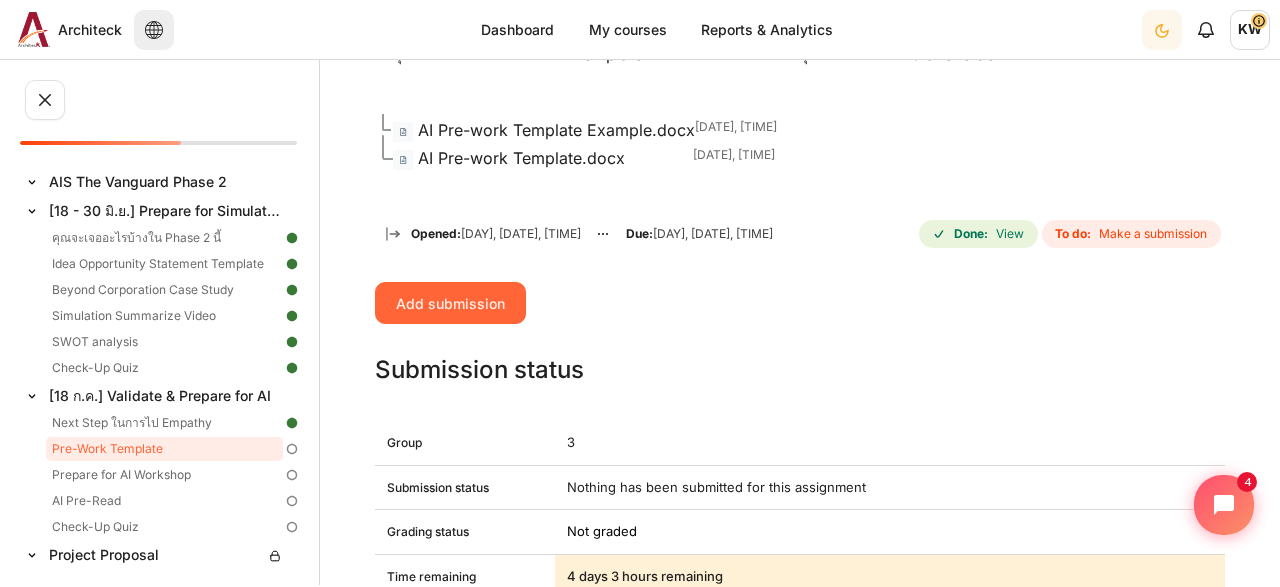 click on "Add submission" at bounding box center [450, 303] 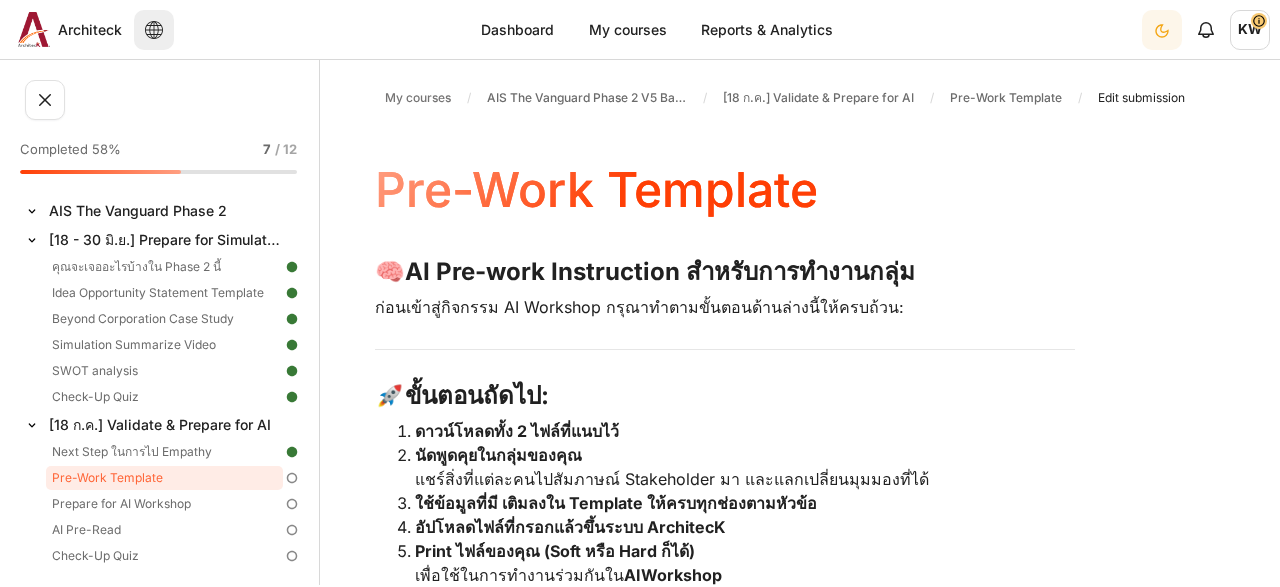 scroll, scrollTop: 0, scrollLeft: 0, axis: both 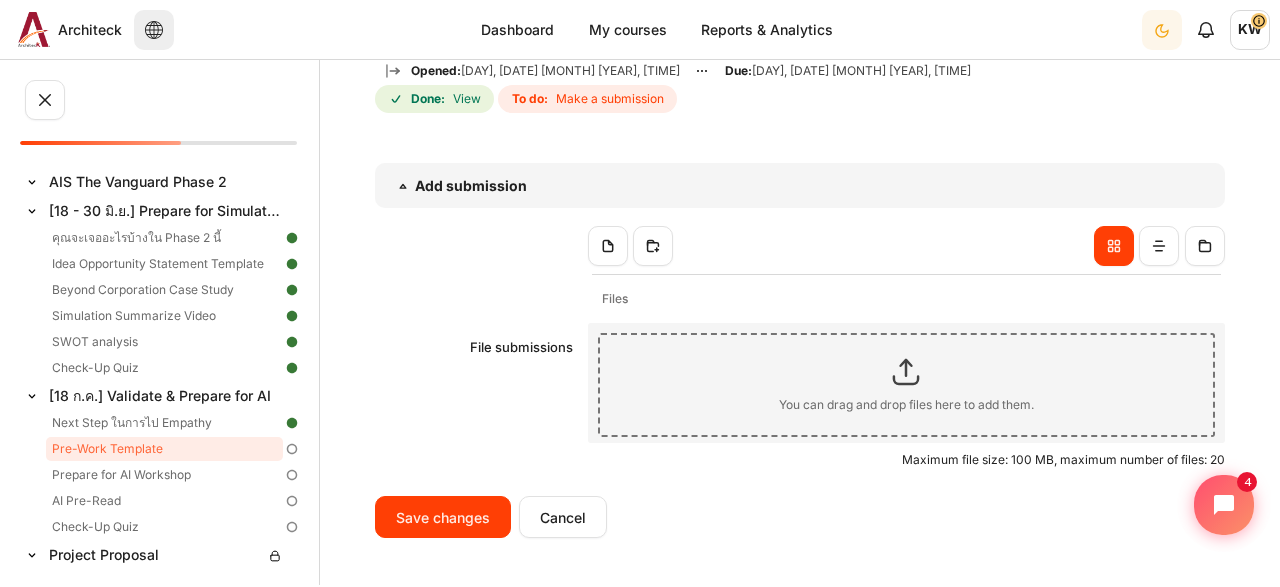 click at bounding box center (907, 372) 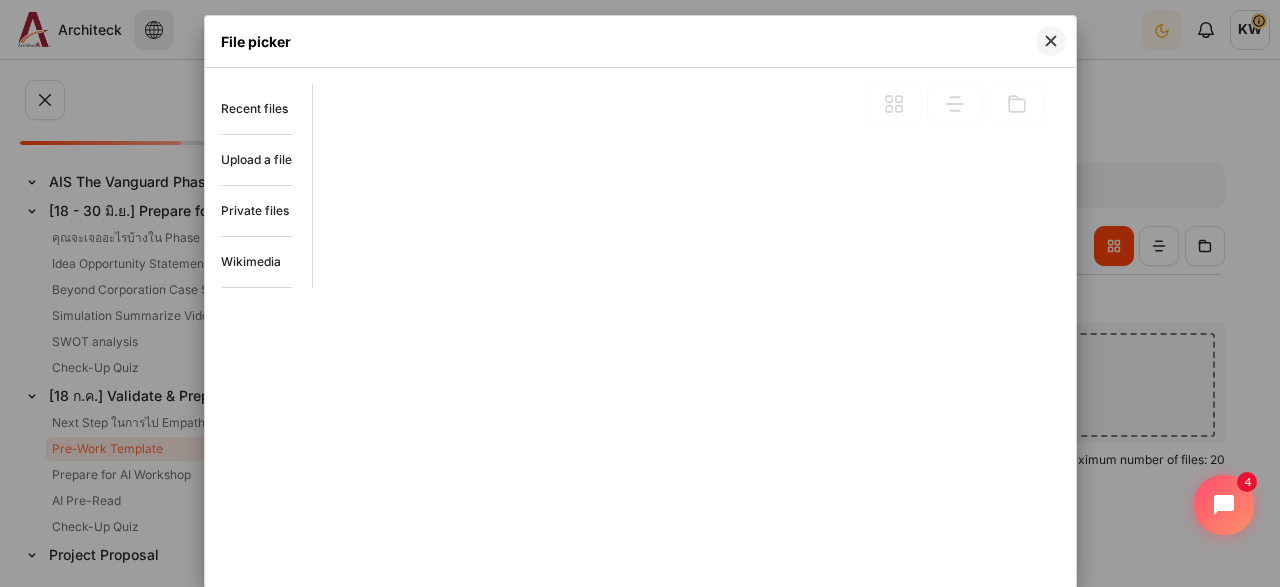 scroll, scrollTop: 928, scrollLeft: 0, axis: vertical 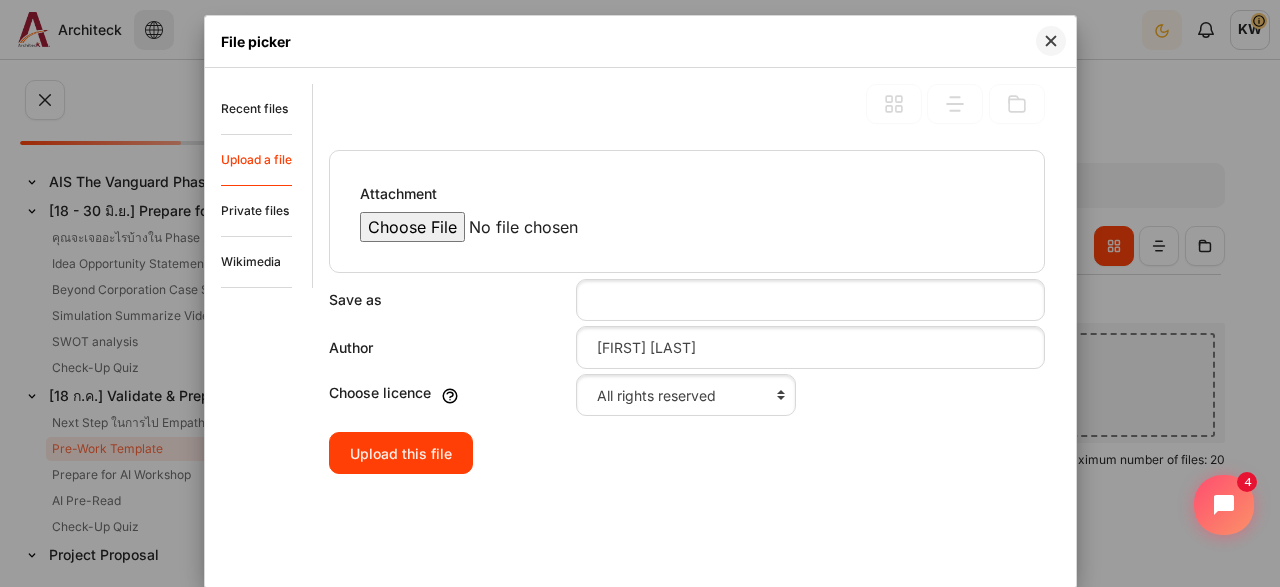 click on "Attachment" at bounding box center (530, 227) 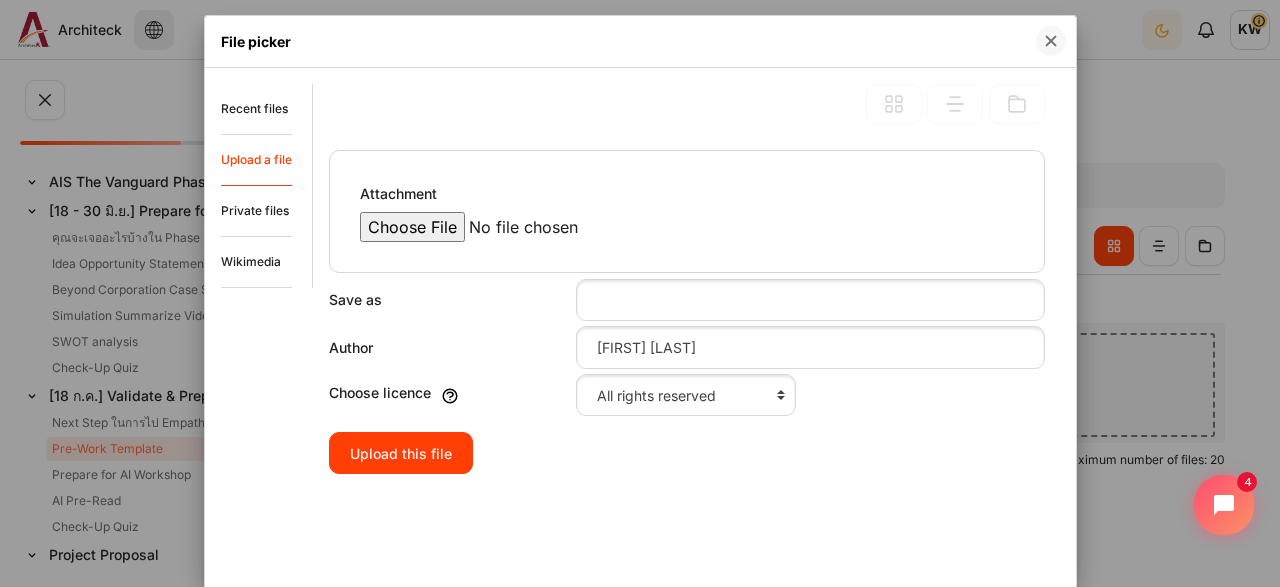 type on "C:\fakepath\AI Pre-work Template-1.docx" 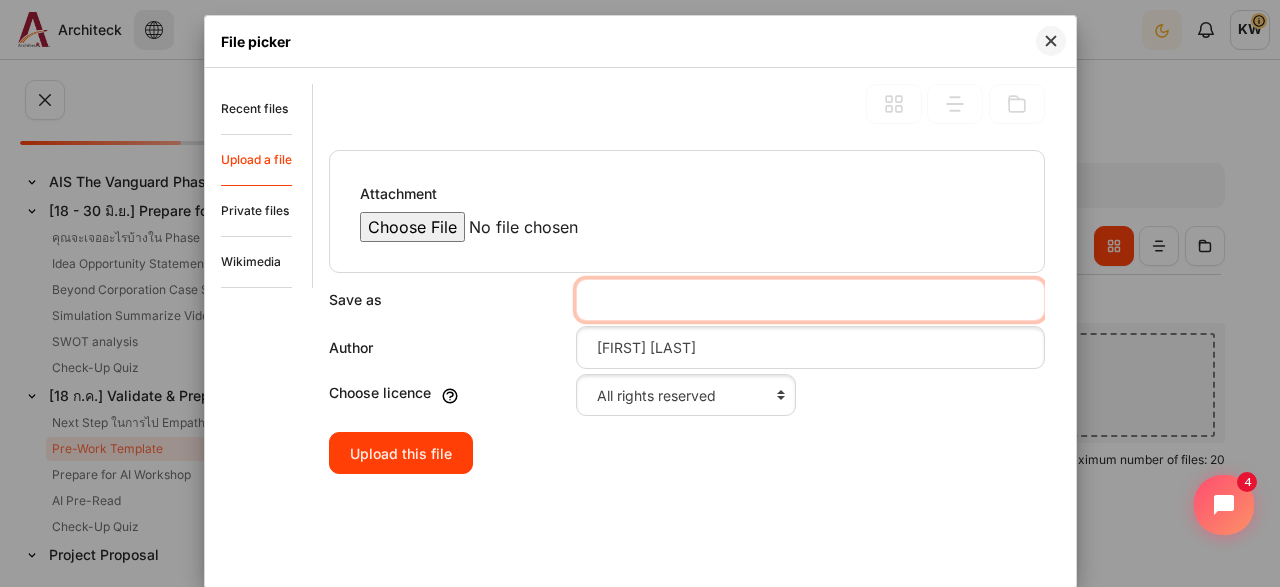 click on "Save as" at bounding box center (810, 300) 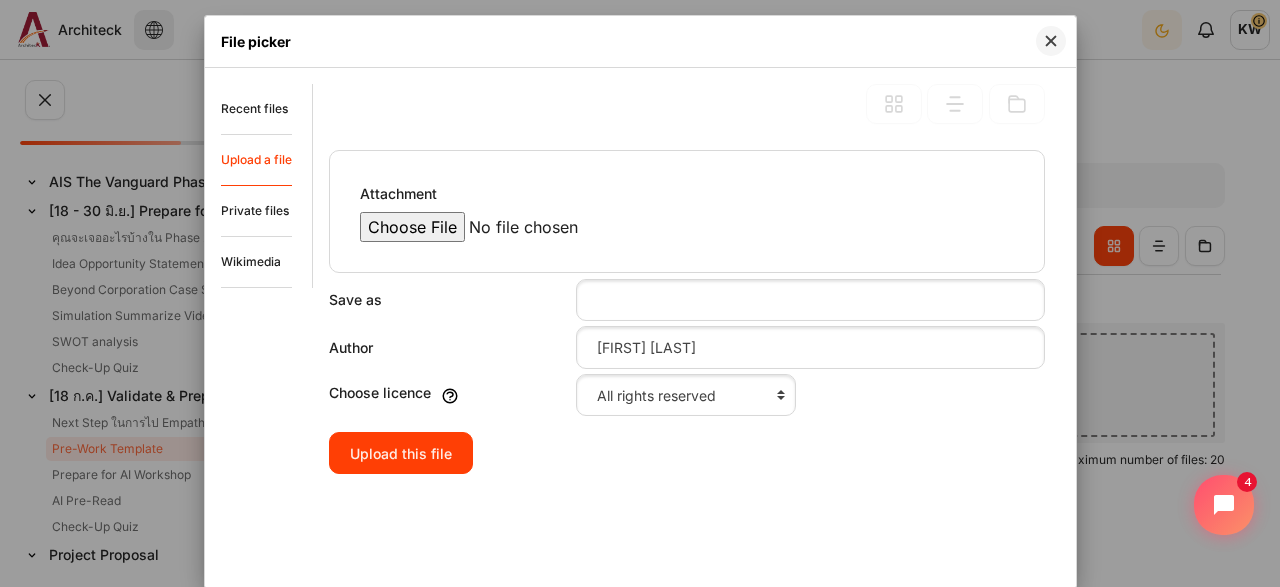 click on "Save as" at bounding box center (448, 299) 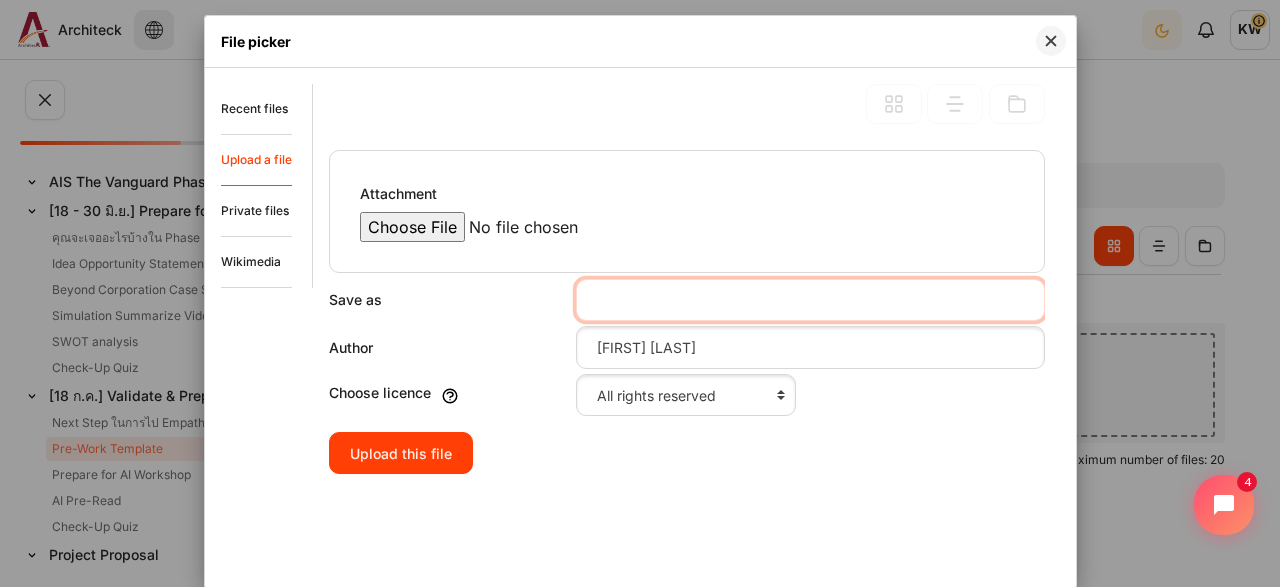 click on "Save as" at bounding box center [810, 300] 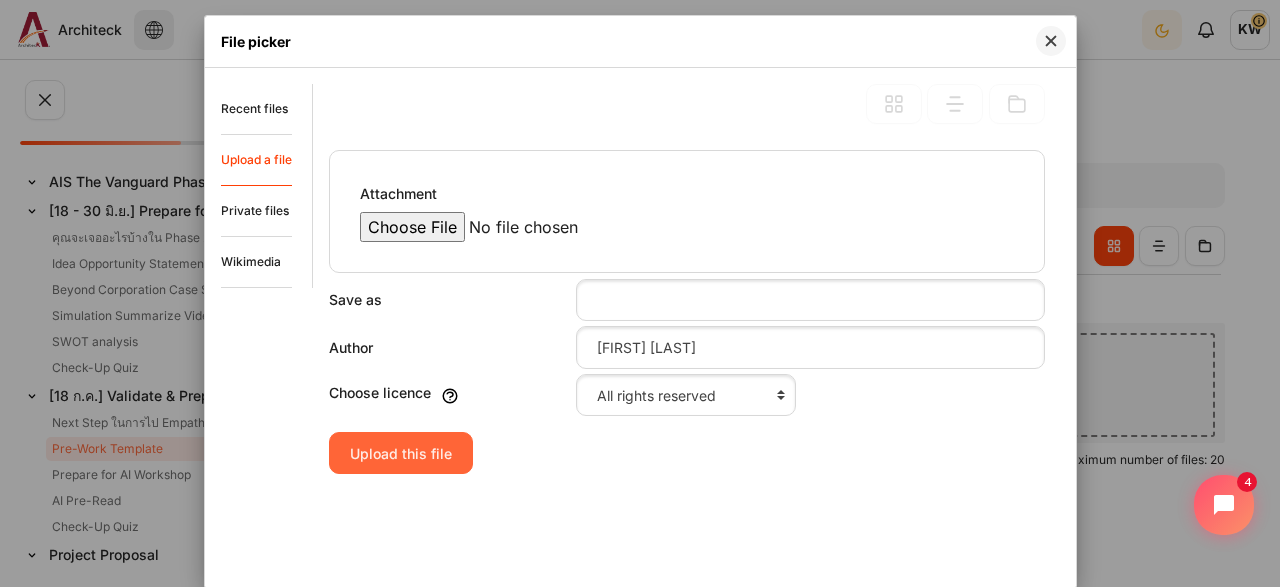 click on "Upload this file" at bounding box center [401, 453] 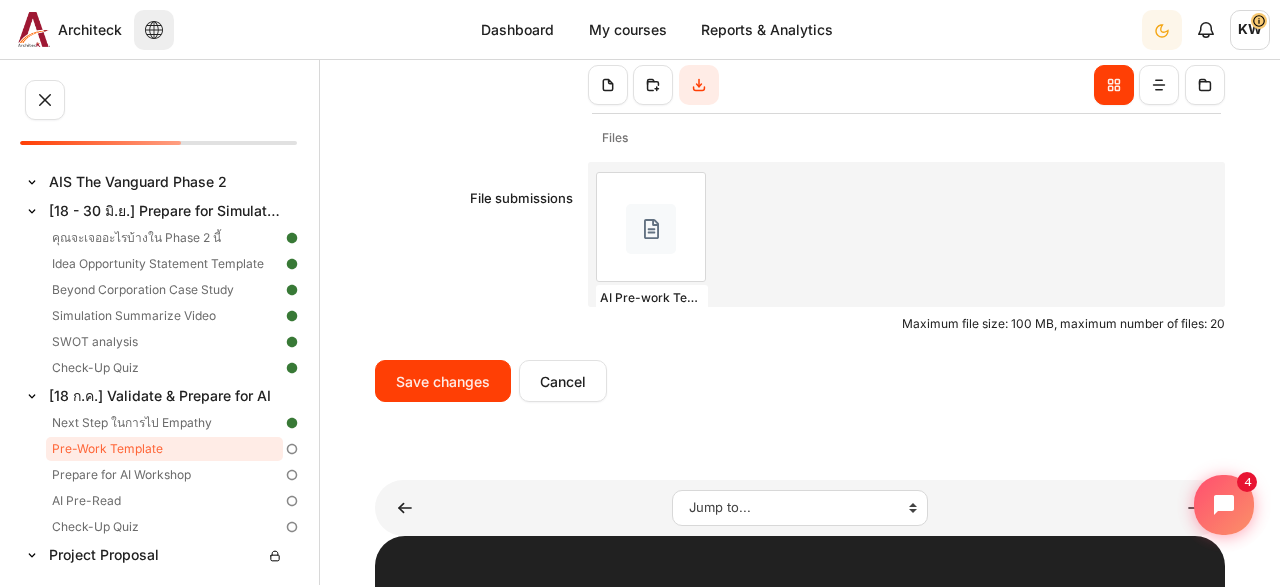 scroll, scrollTop: 1046, scrollLeft: 0, axis: vertical 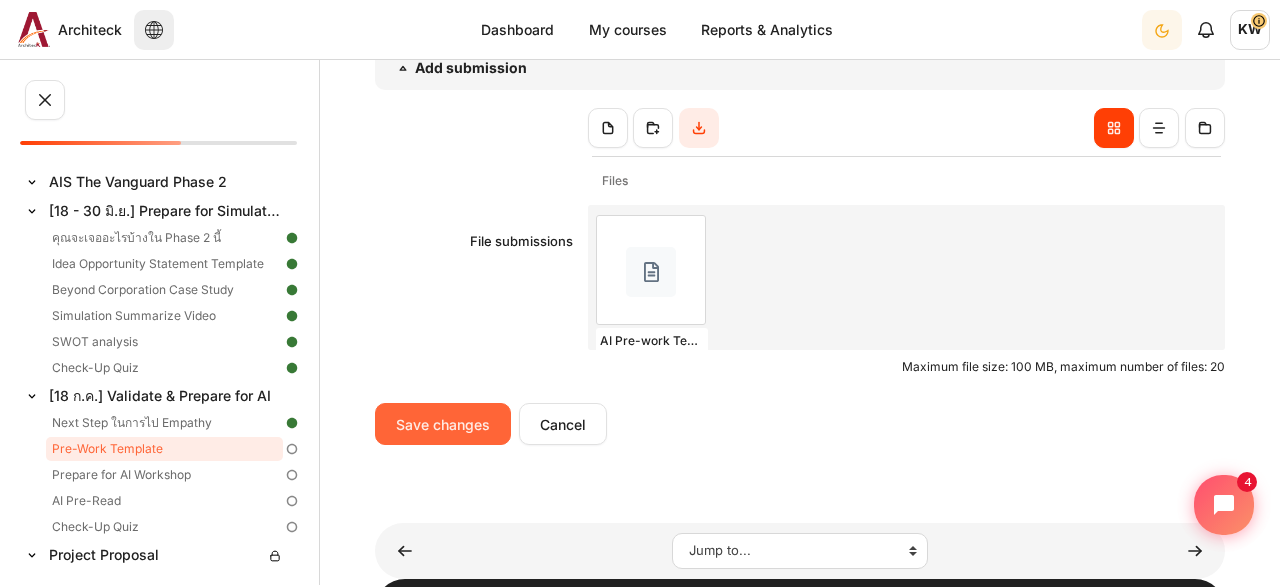 click on "Save changes" at bounding box center [443, 424] 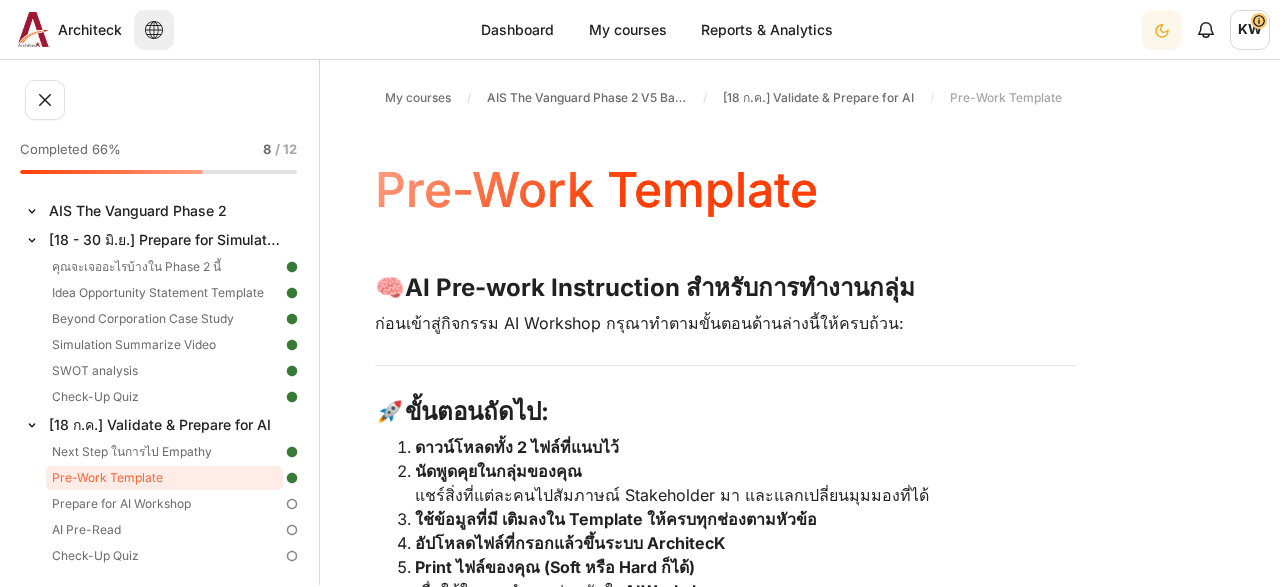 scroll, scrollTop: 0, scrollLeft: 0, axis: both 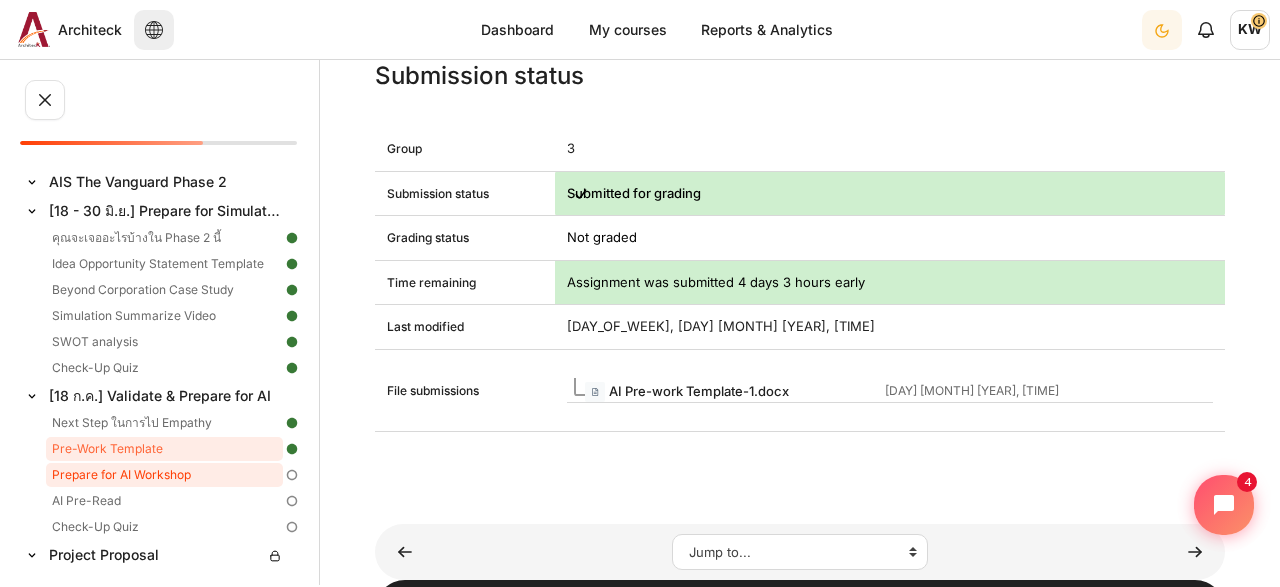 click on "Prepare for AI Workshop" at bounding box center [164, 475] 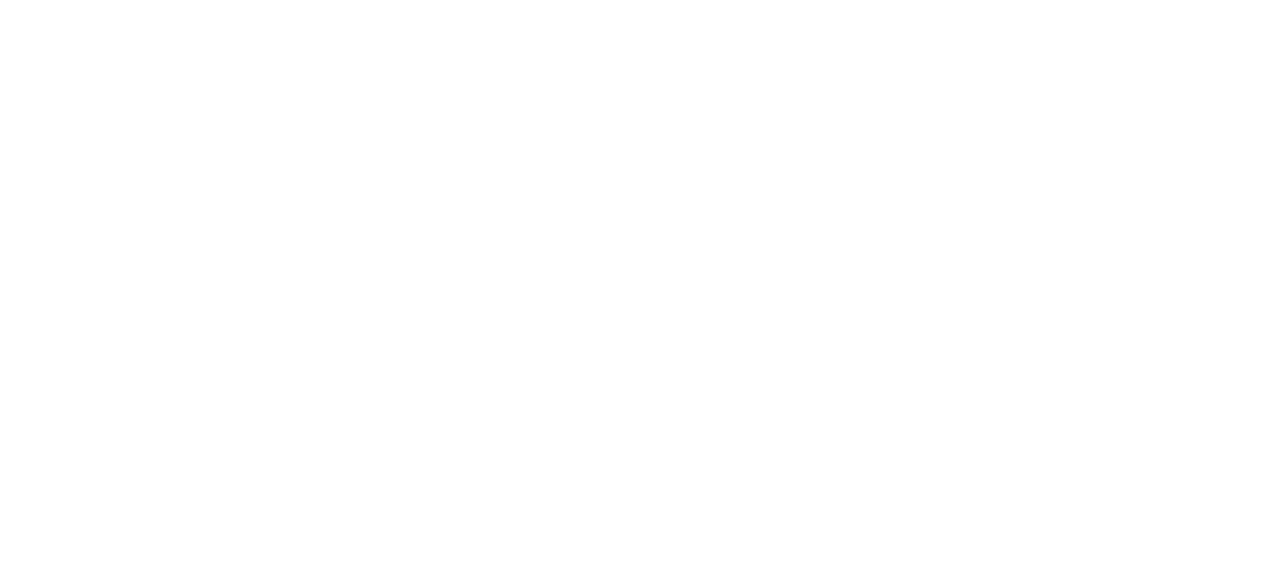 scroll, scrollTop: 0, scrollLeft: 0, axis: both 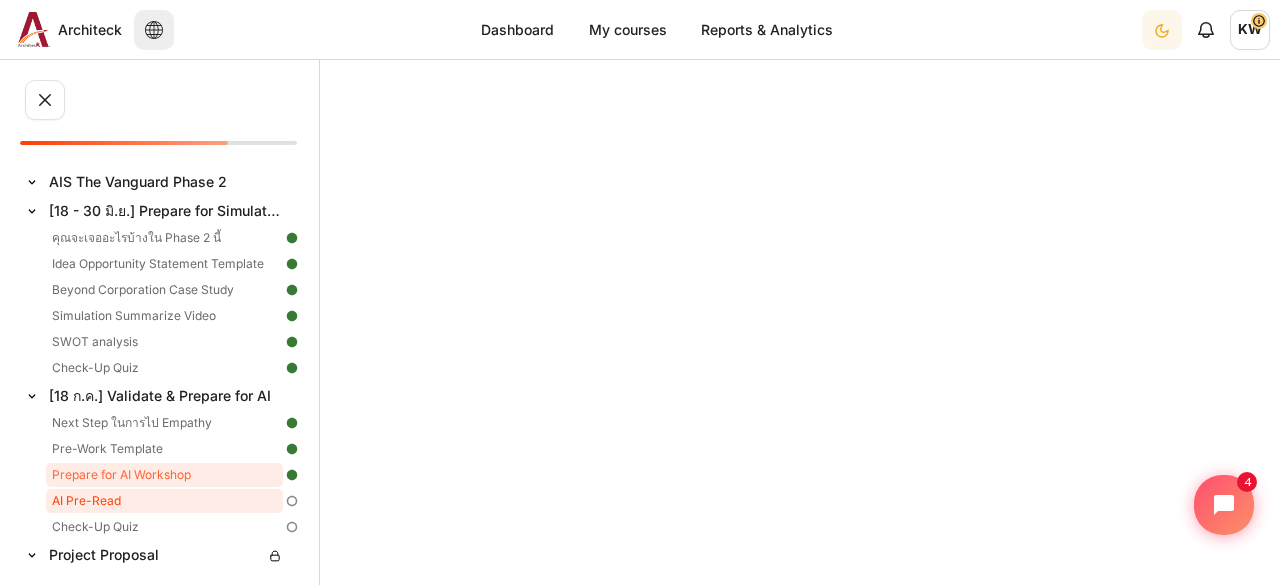 click on "AI Pre-Read" at bounding box center [164, 501] 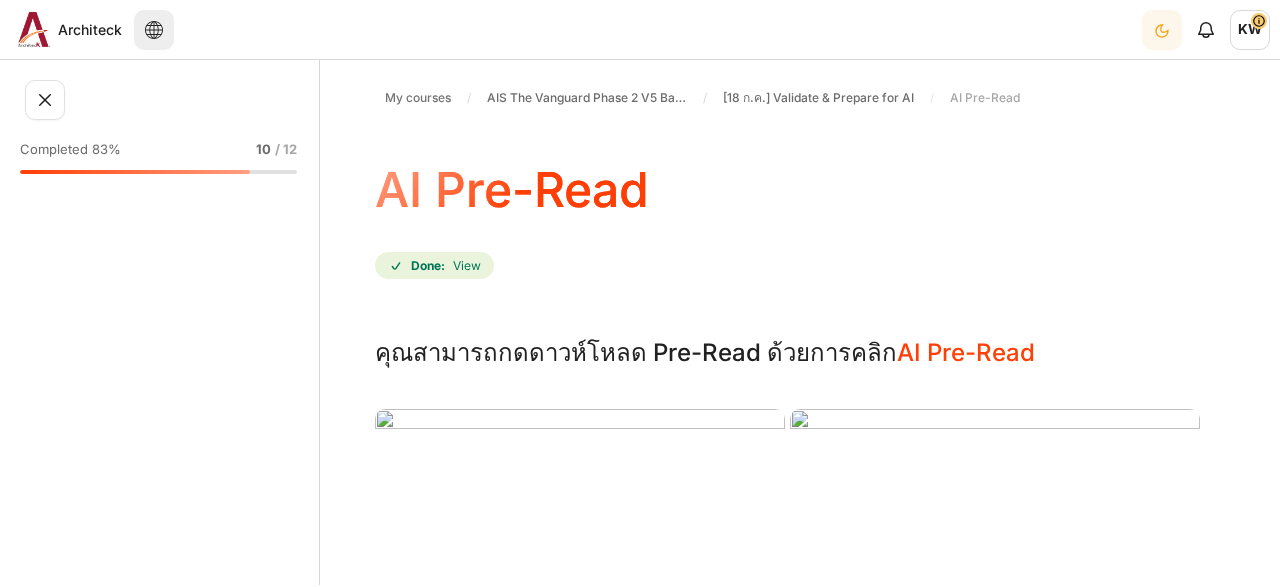 scroll, scrollTop: 0, scrollLeft: 0, axis: both 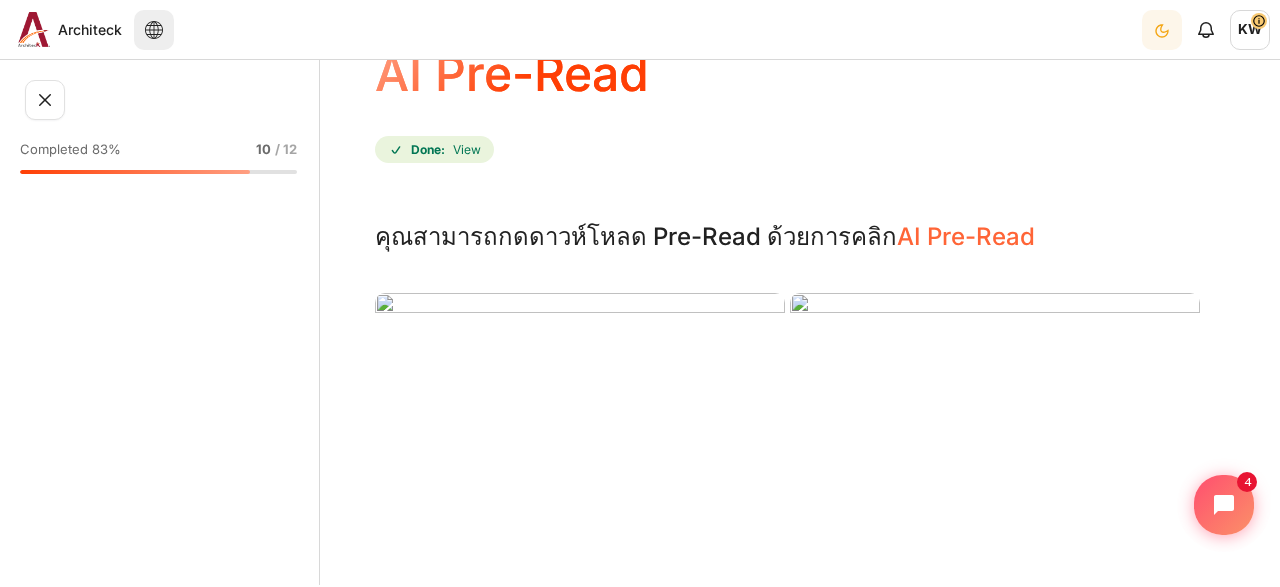 click on "AI Pre-Read" at bounding box center [966, 236] 